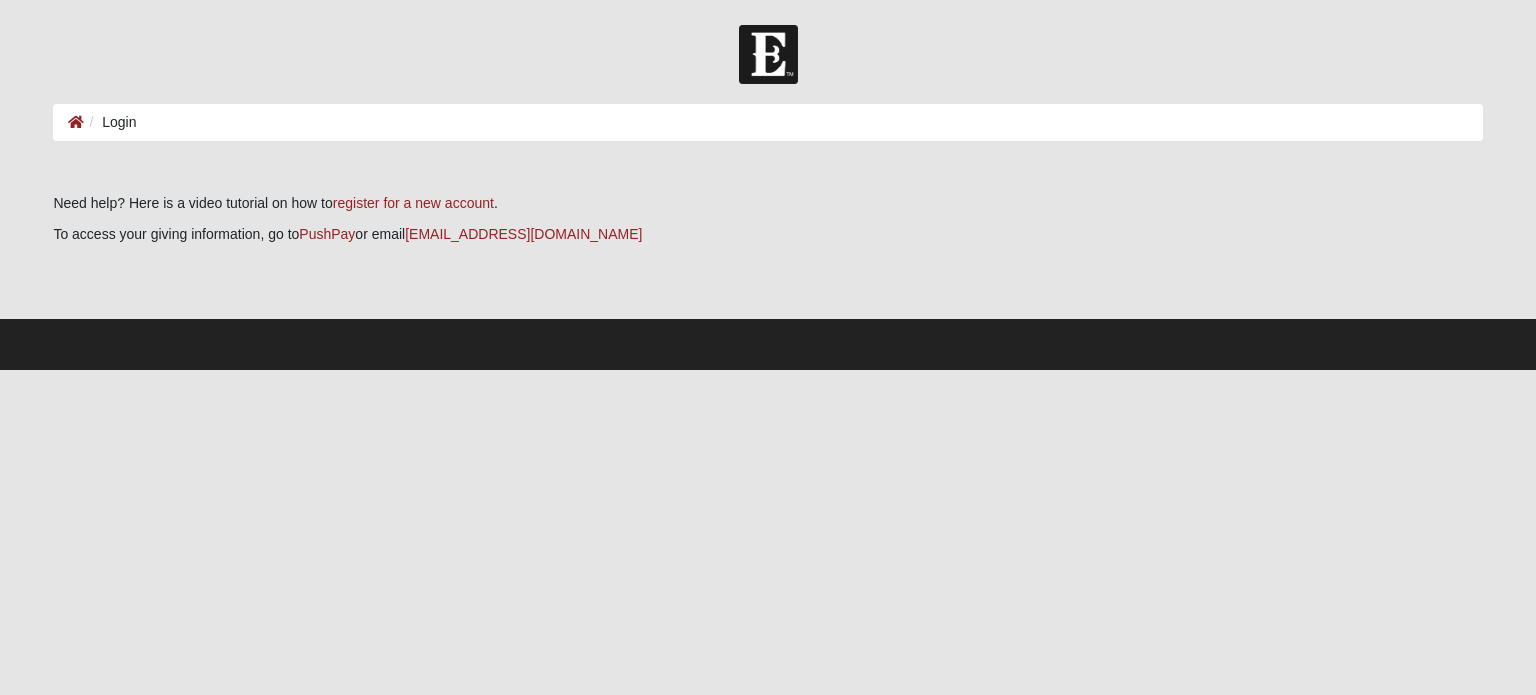 scroll, scrollTop: 0, scrollLeft: 0, axis: both 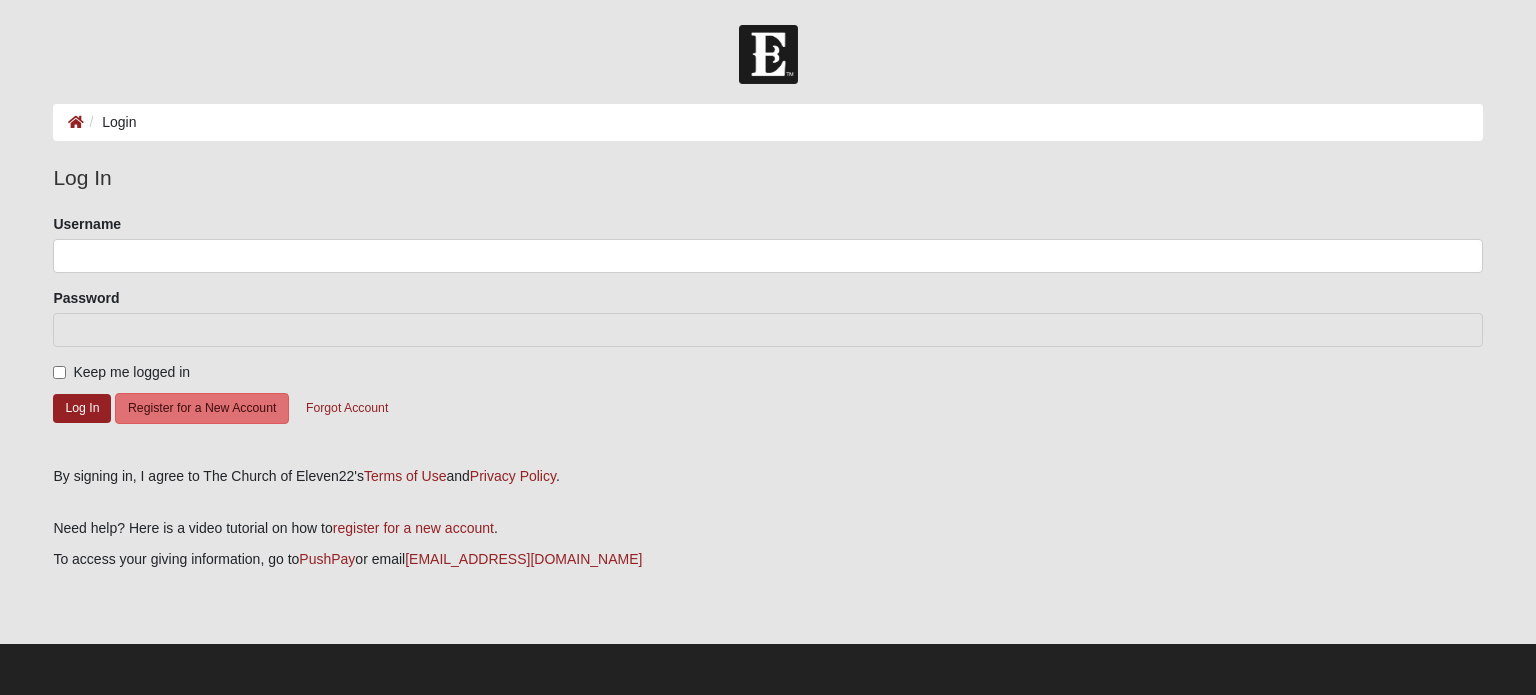 type on "tafttm" 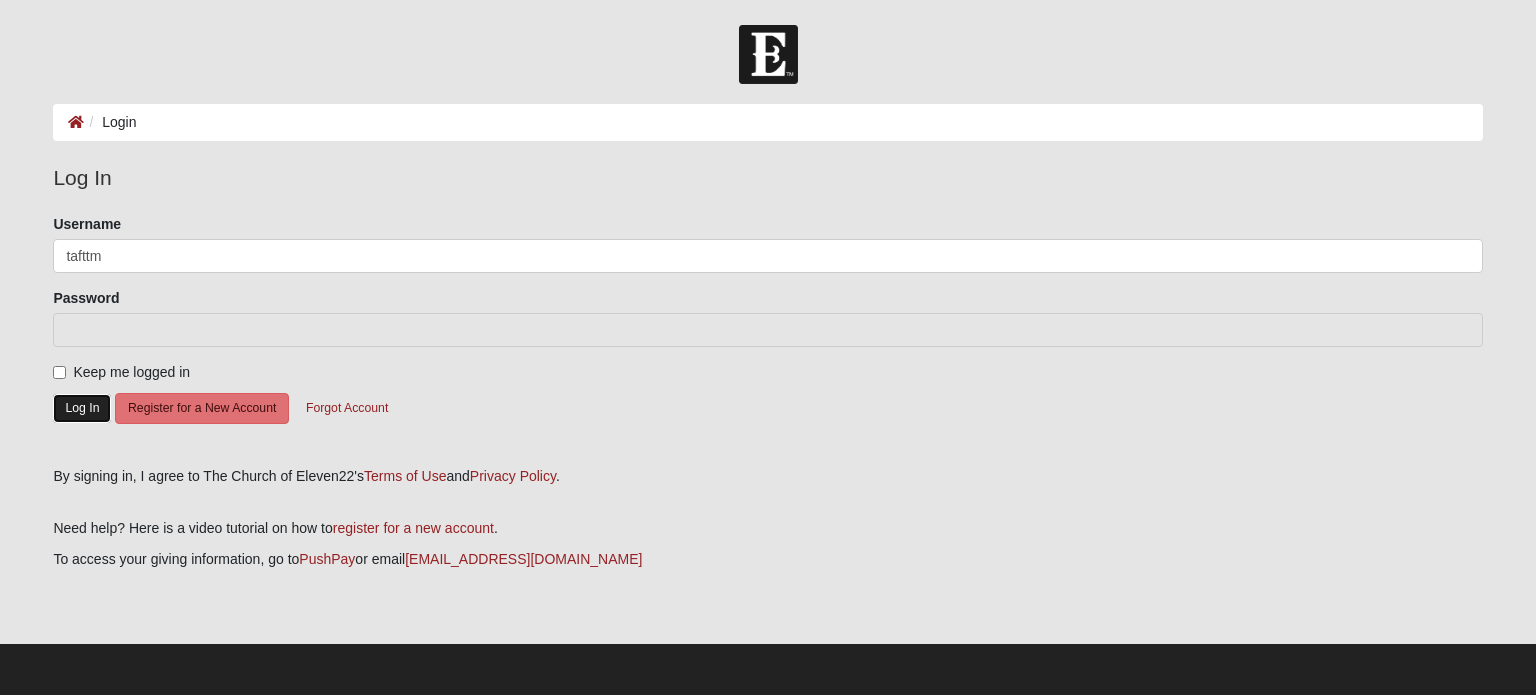 click on "Log In" 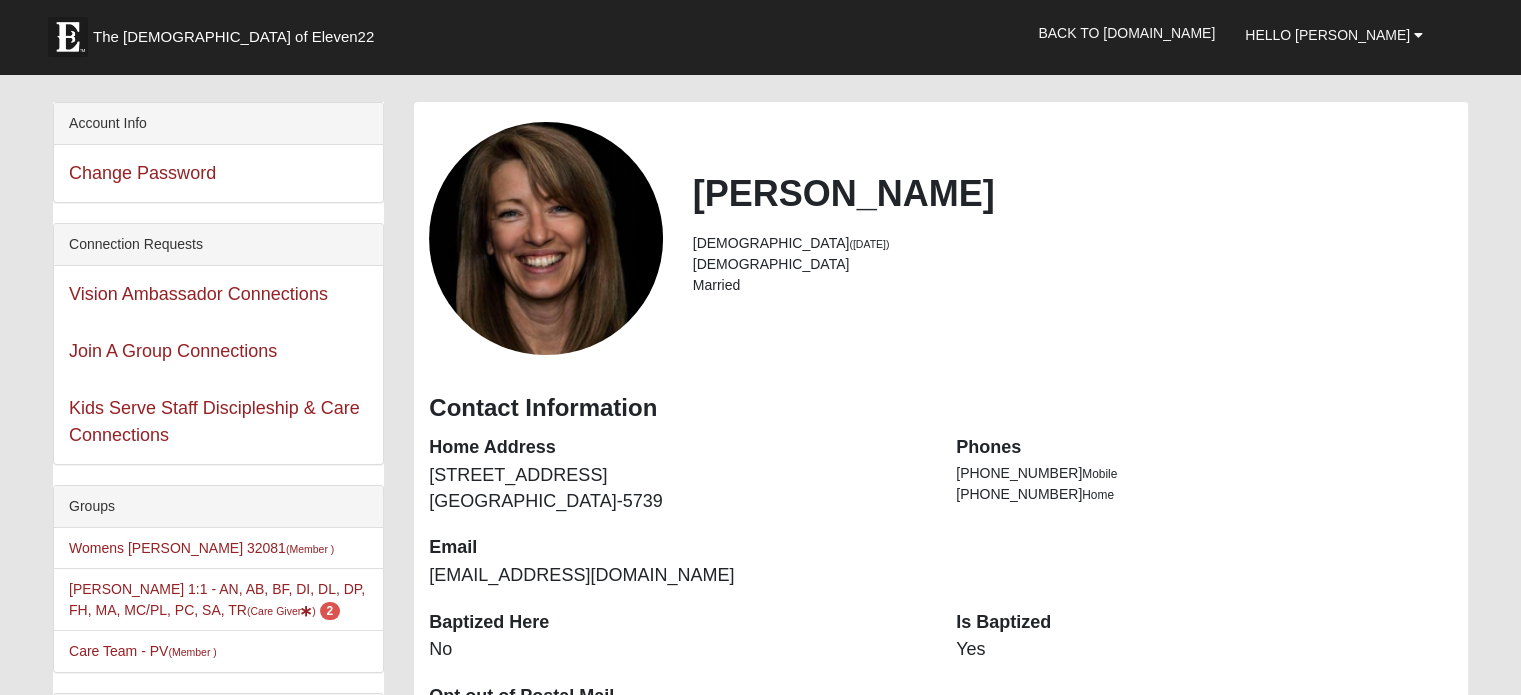 scroll, scrollTop: 100, scrollLeft: 0, axis: vertical 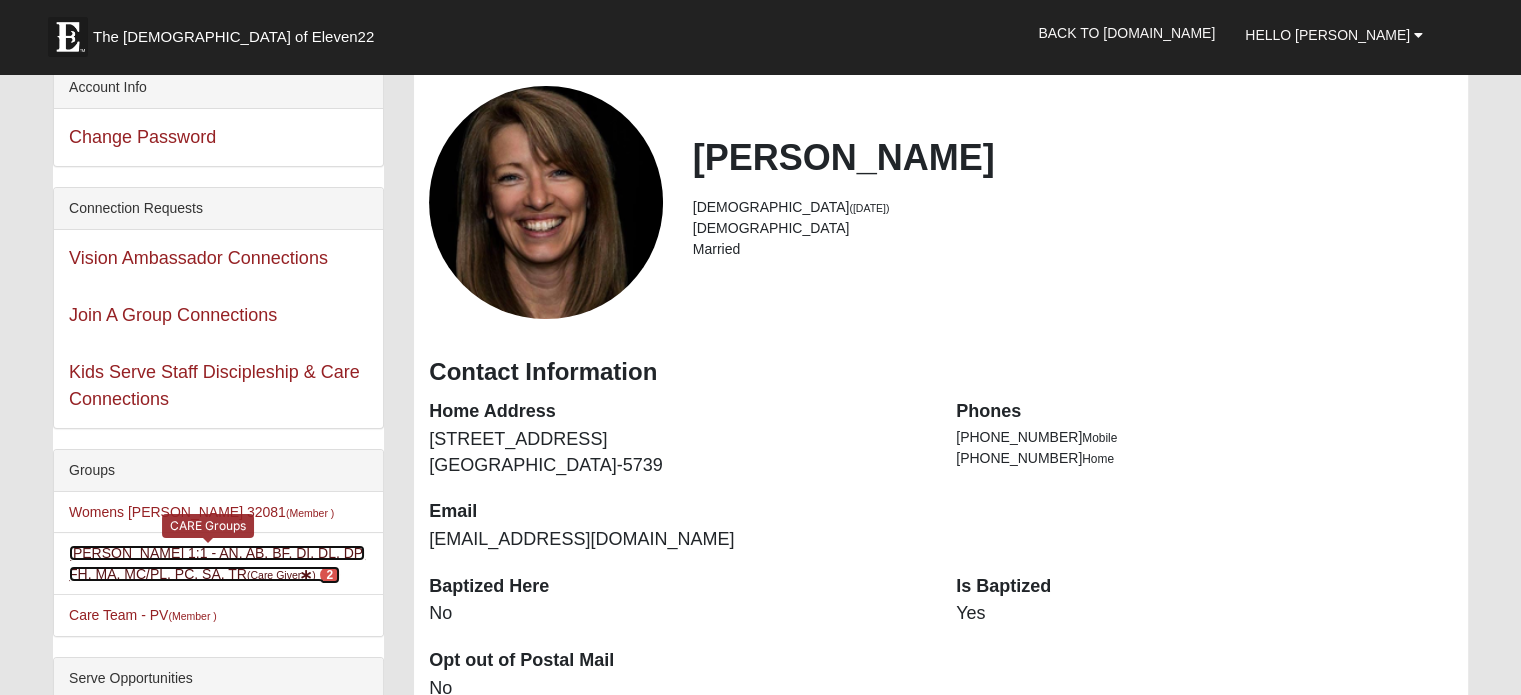 click on "[PERSON_NAME] 1:1 - AN, AB, BF, DI, DL, DP, FH, MA, MC/PL, PC, SA, TR  (Care Giver
)
2" at bounding box center [217, 563] 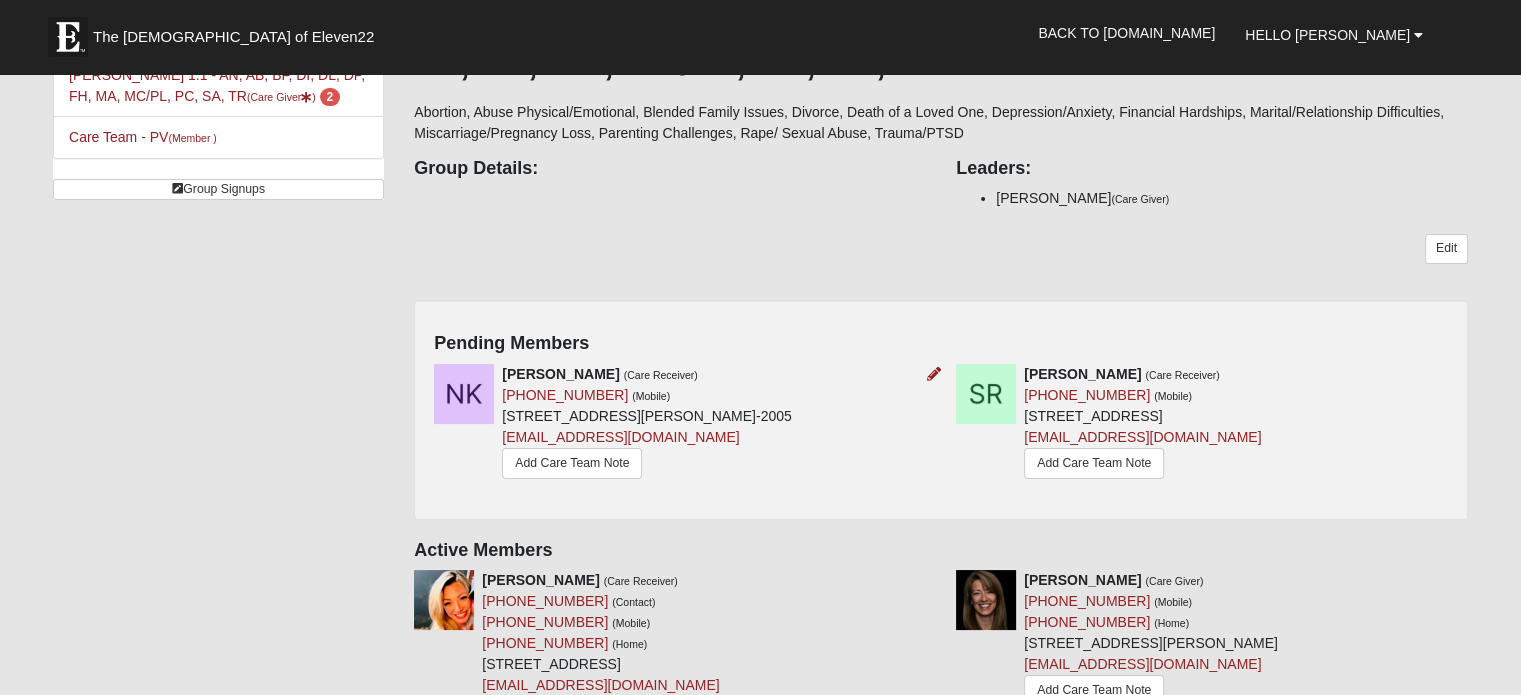 scroll, scrollTop: 100, scrollLeft: 0, axis: vertical 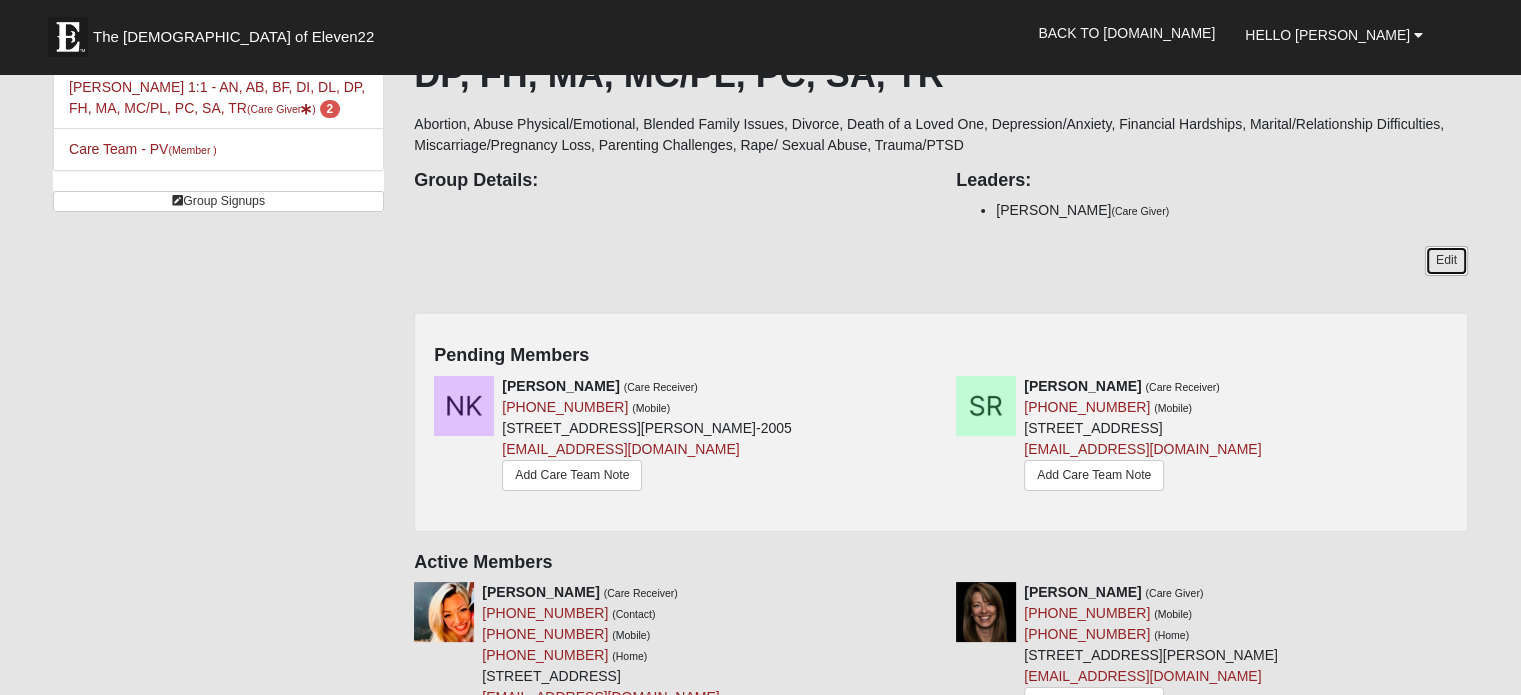 click on "Edit" at bounding box center [1446, 260] 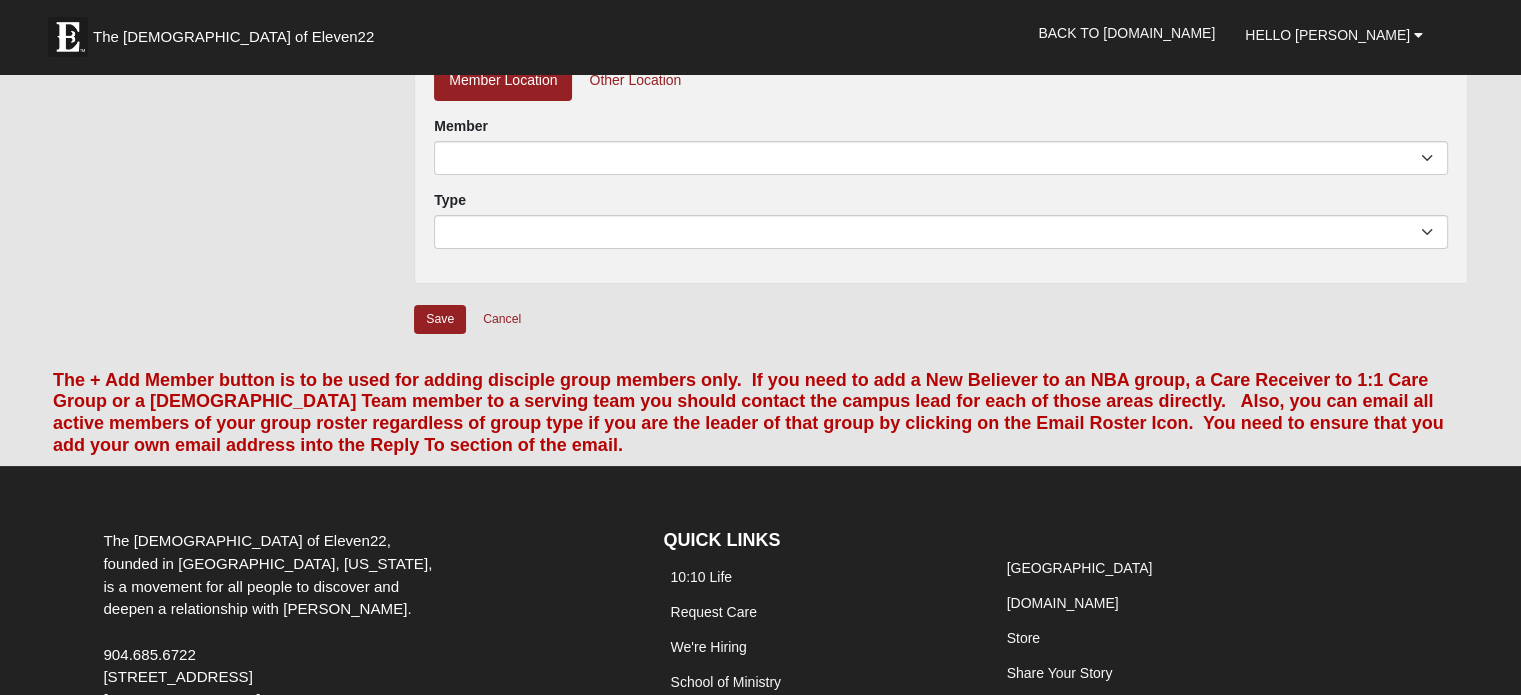 scroll, scrollTop: 0, scrollLeft: 0, axis: both 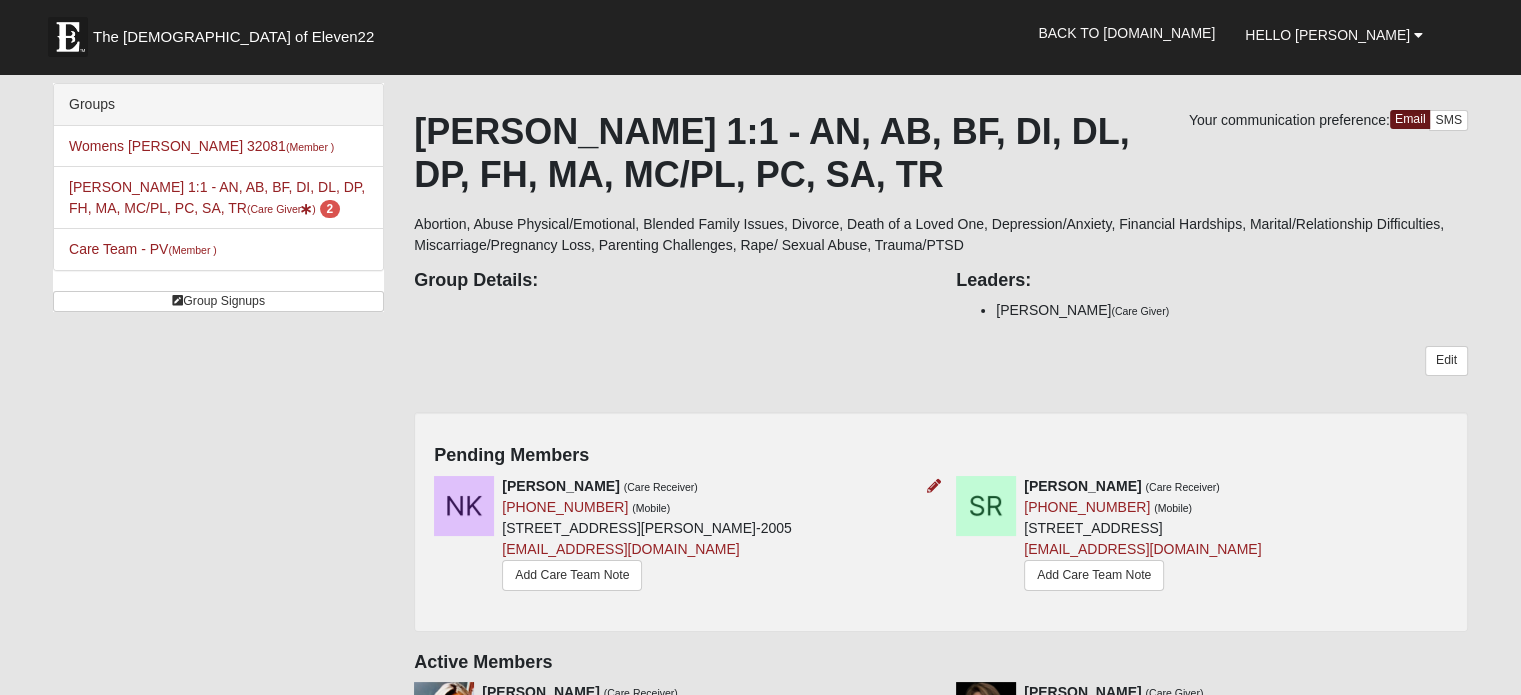click at bounding box center (464, 506) 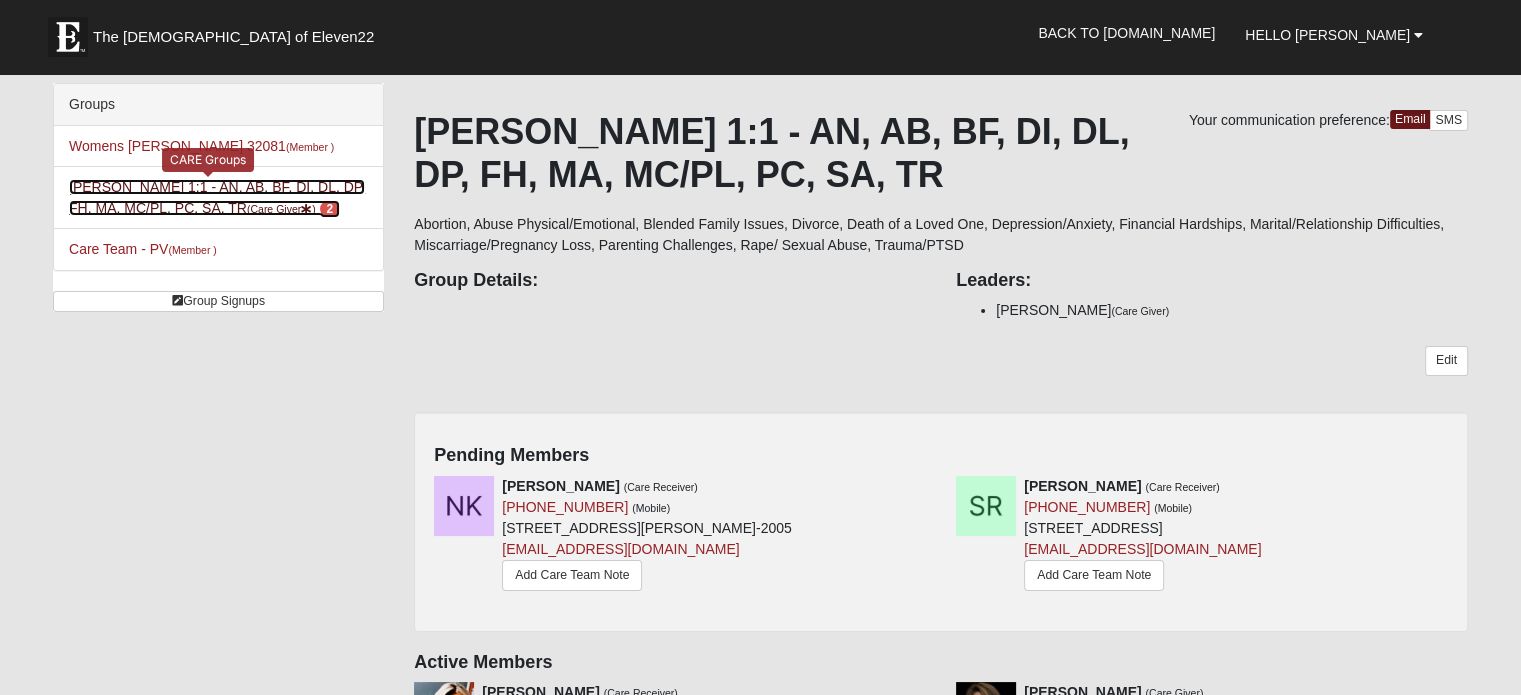 click on "2" at bounding box center [330, 209] 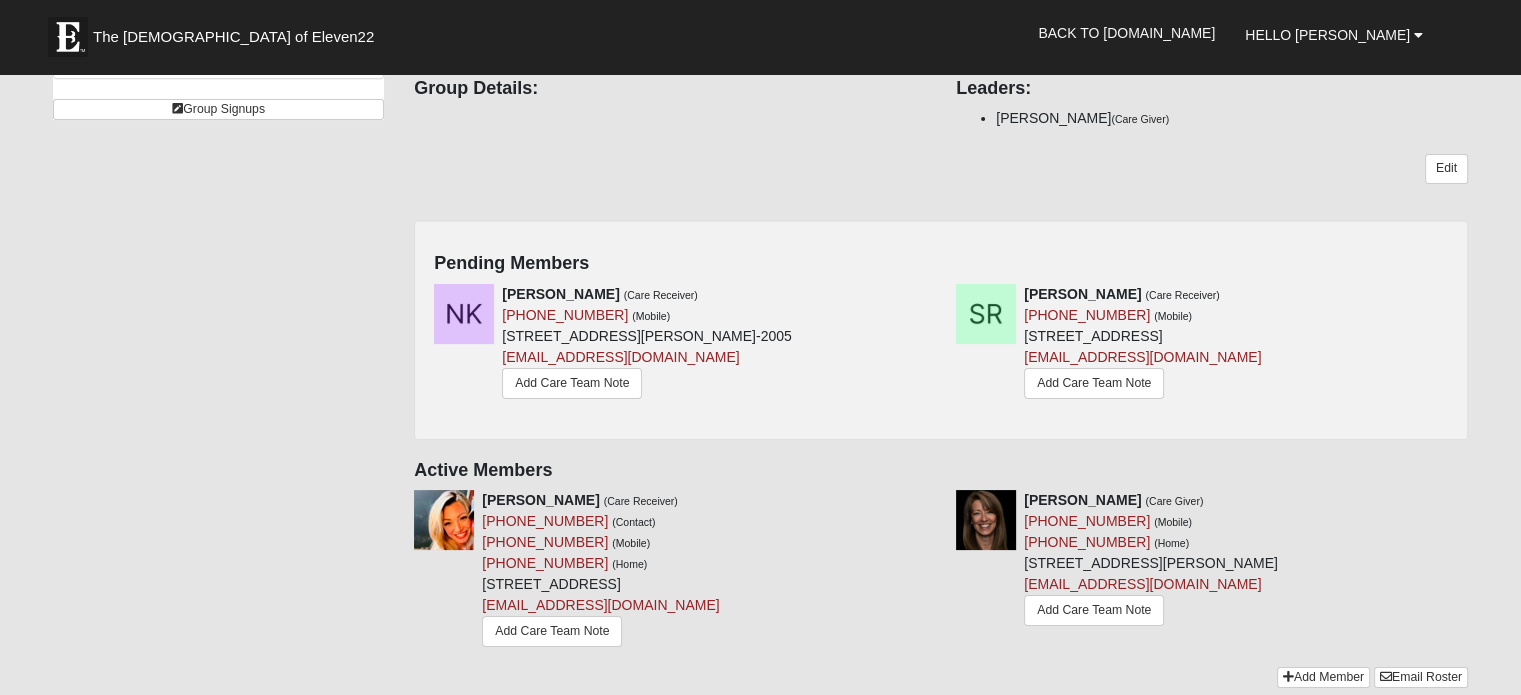 scroll, scrollTop: 200, scrollLeft: 0, axis: vertical 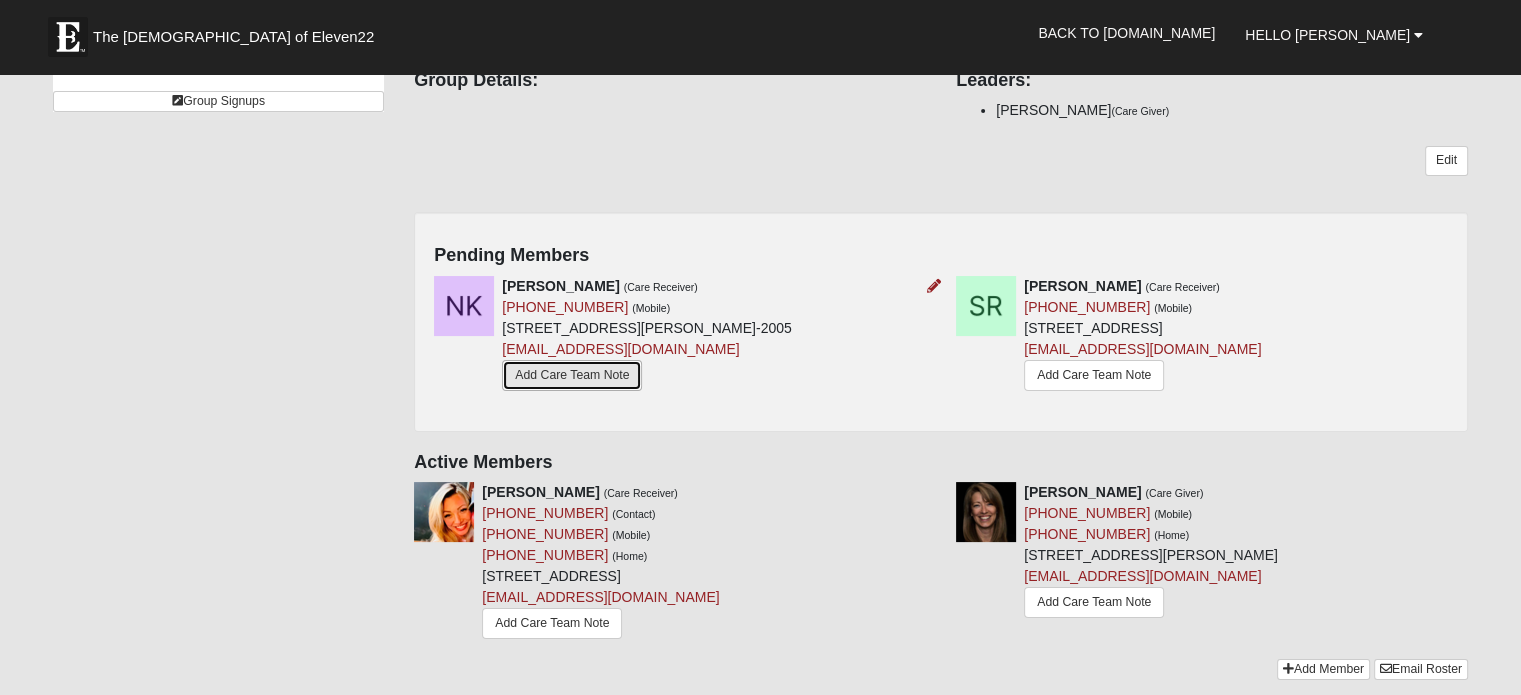 click on "Add Care Team Note" at bounding box center [572, 375] 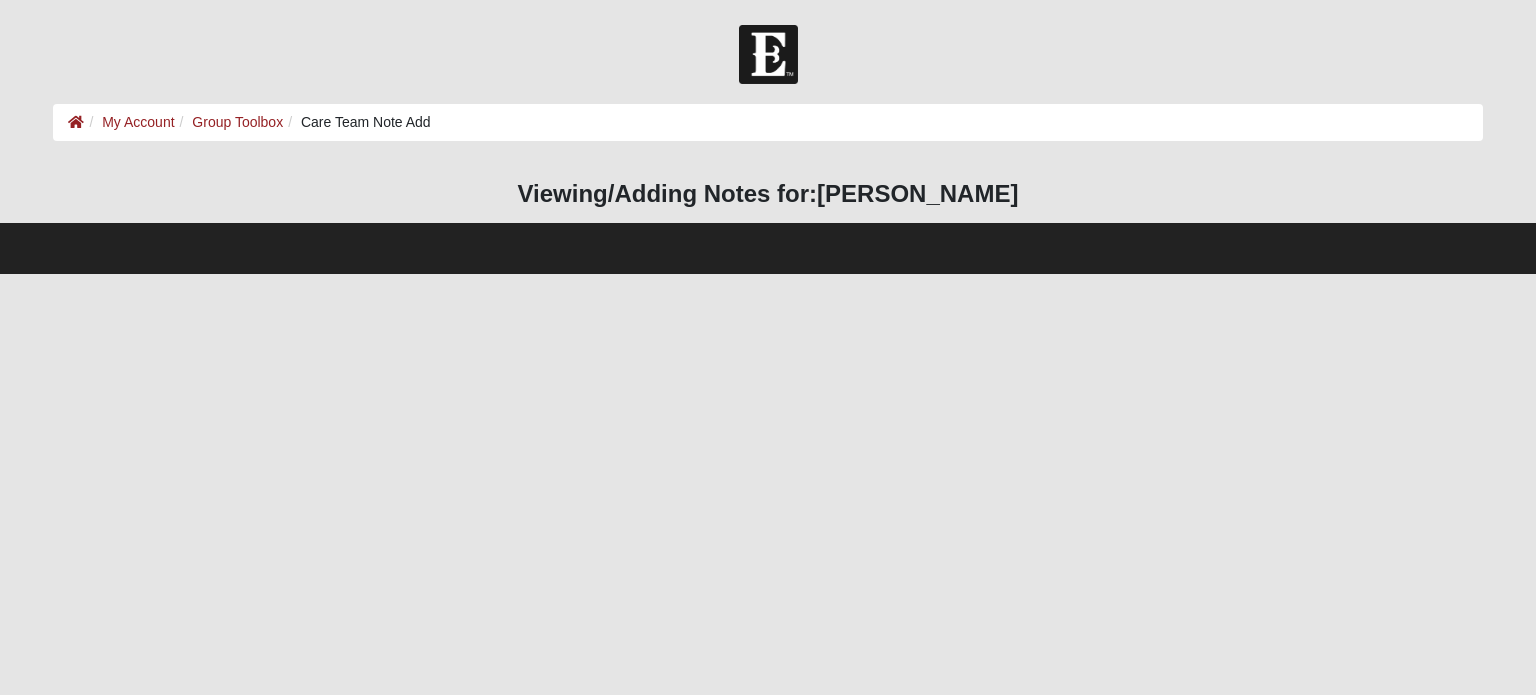 scroll, scrollTop: 0, scrollLeft: 0, axis: both 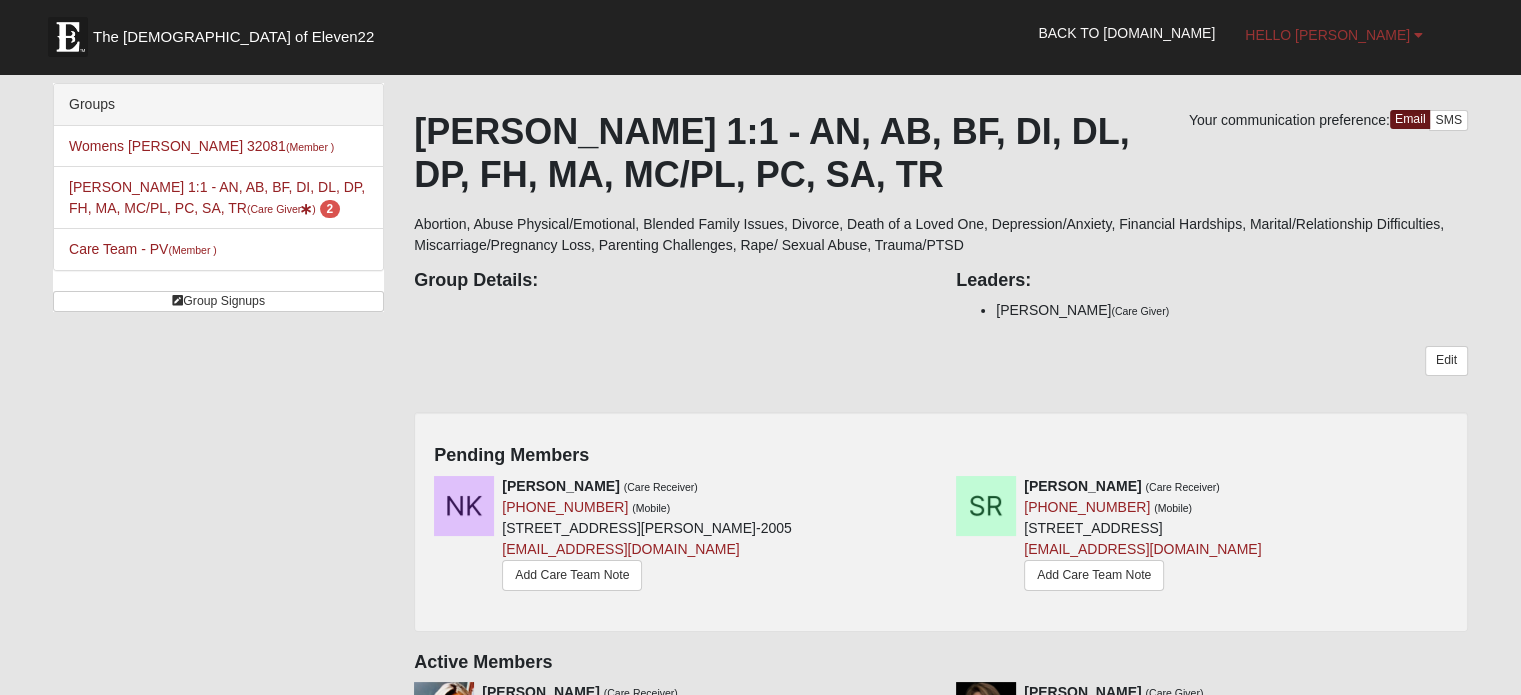 click on "Hello Tammy" at bounding box center (1327, 35) 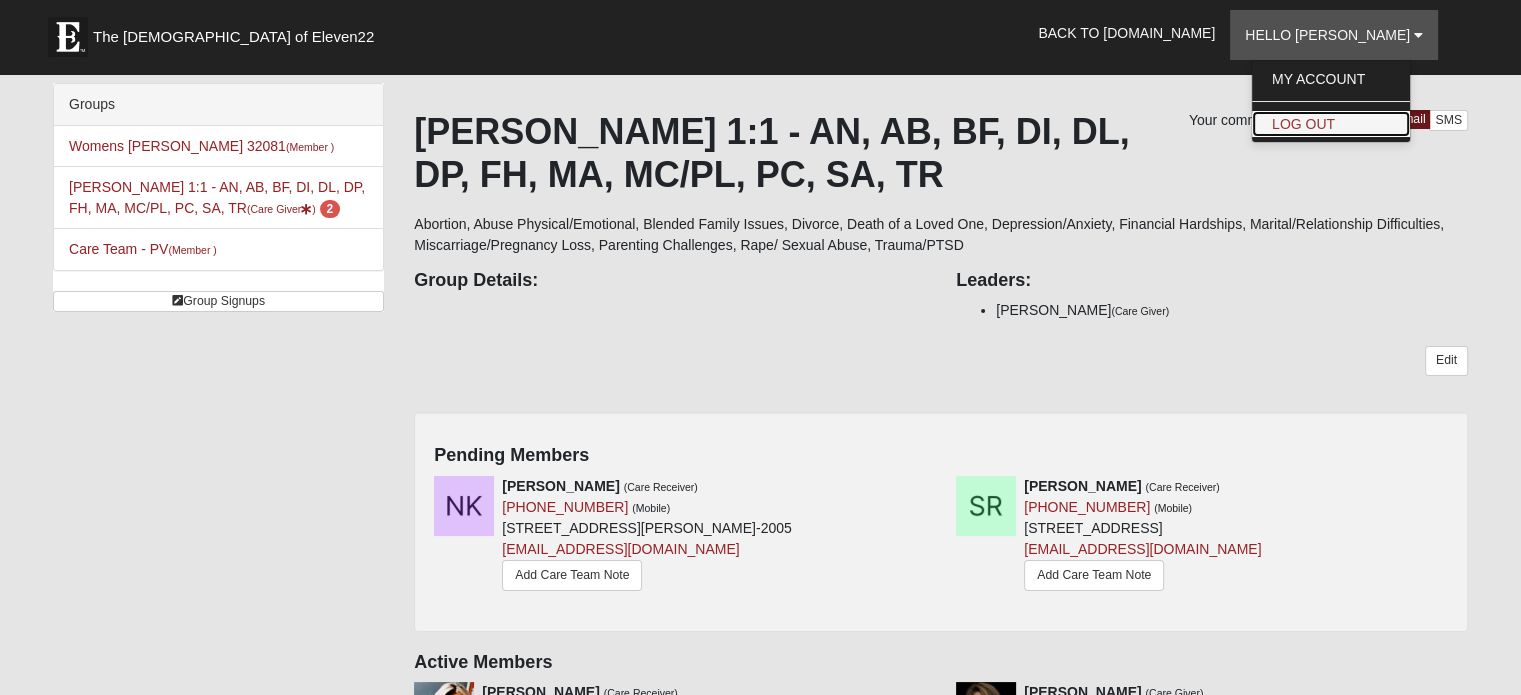 click on "Log Out" at bounding box center [1331, 124] 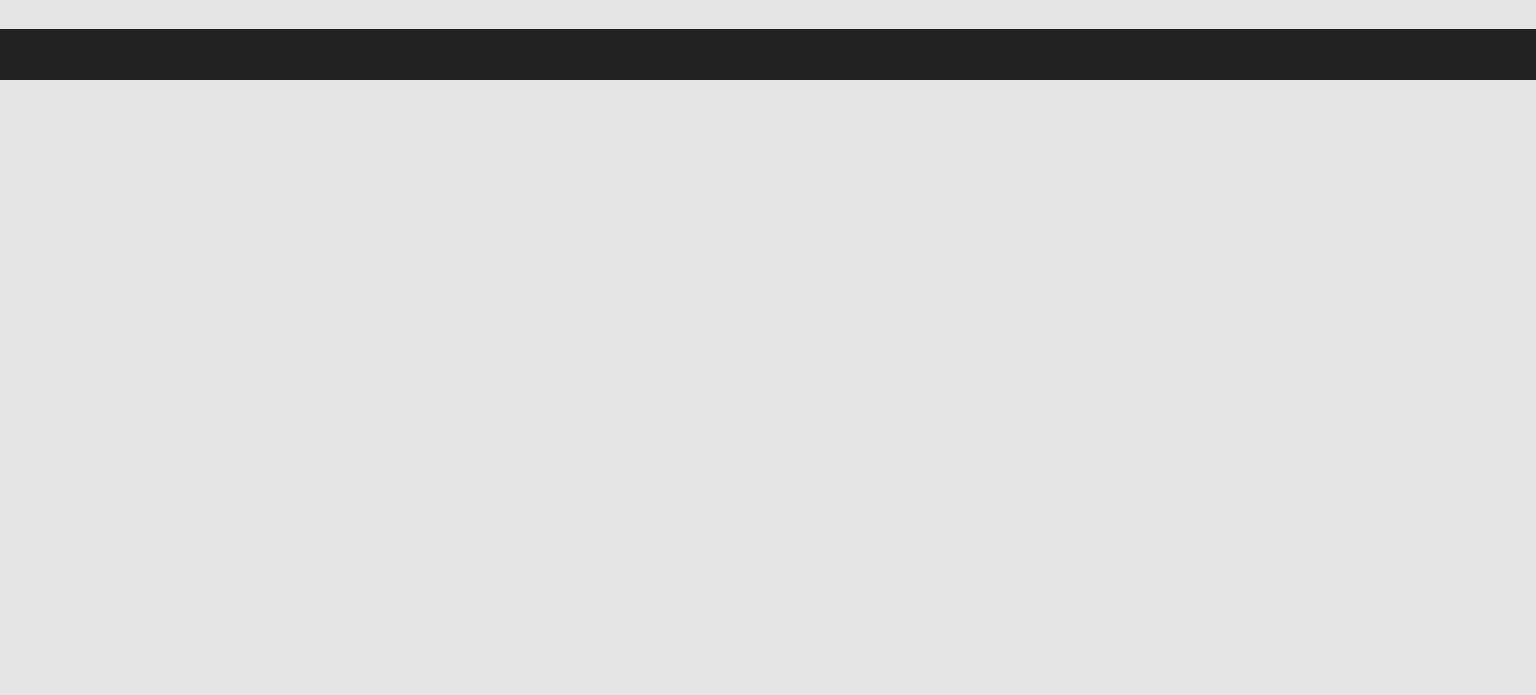 scroll, scrollTop: 0, scrollLeft: 0, axis: both 